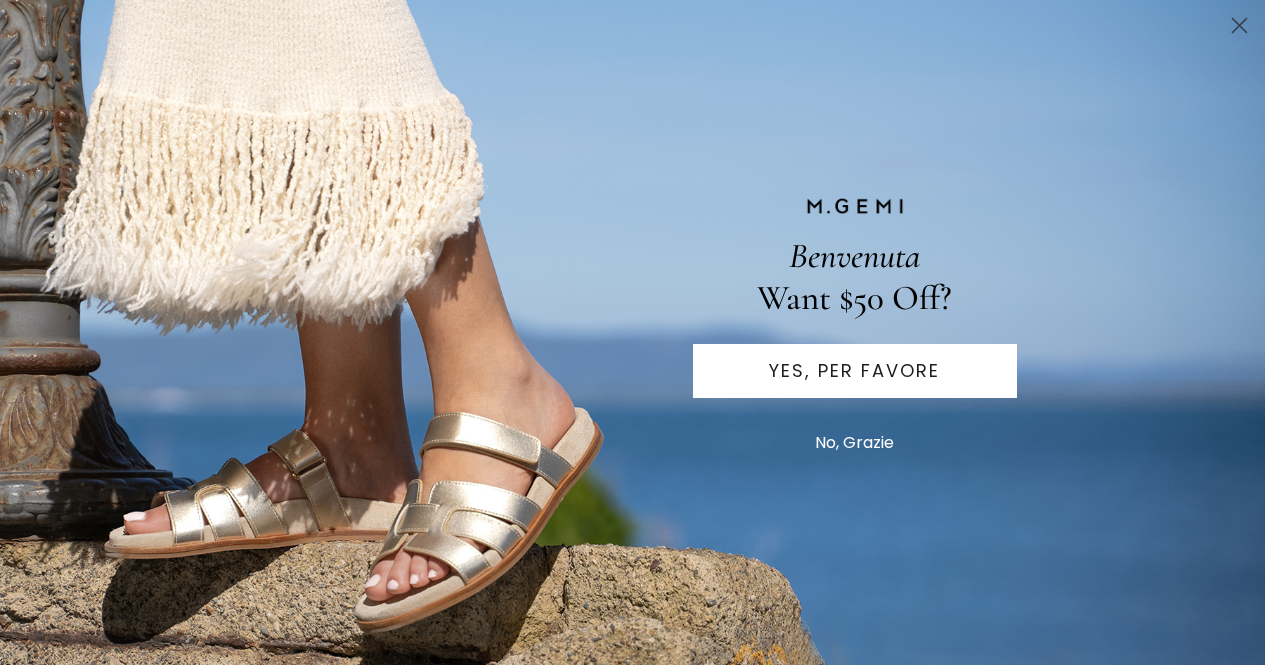 scroll, scrollTop: 0, scrollLeft: 0, axis: both 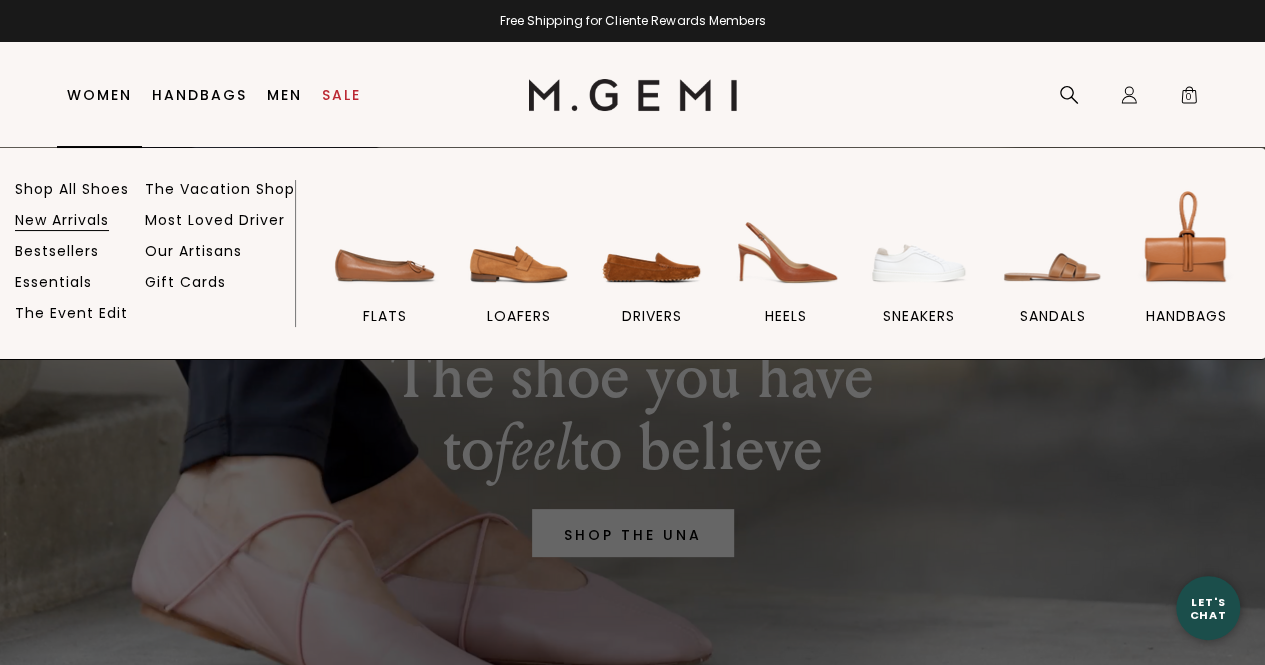click on "New Arrivals" at bounding box center (62, 220) 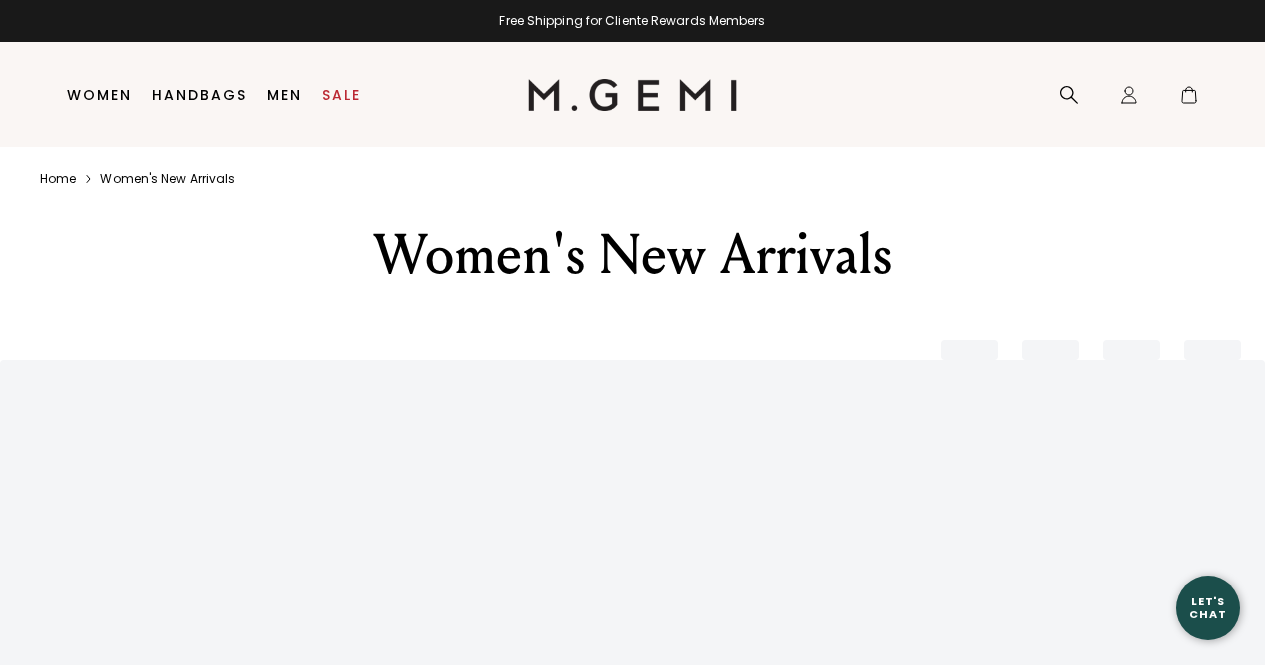 scroll, scrollTop: 0, scrollLeft: 0, axis: both 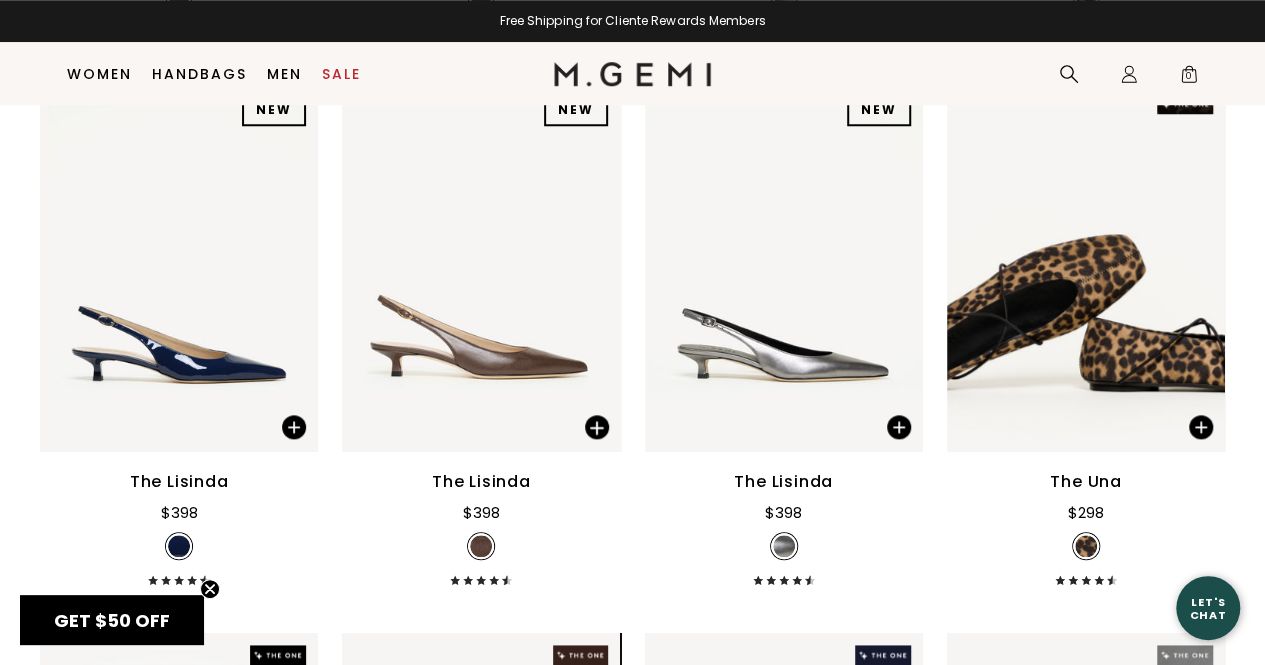 drag, startPoint x: 1273, startPoint y: 62, endPoint x: 1279, endPoint y: 245, distance: 183.09833 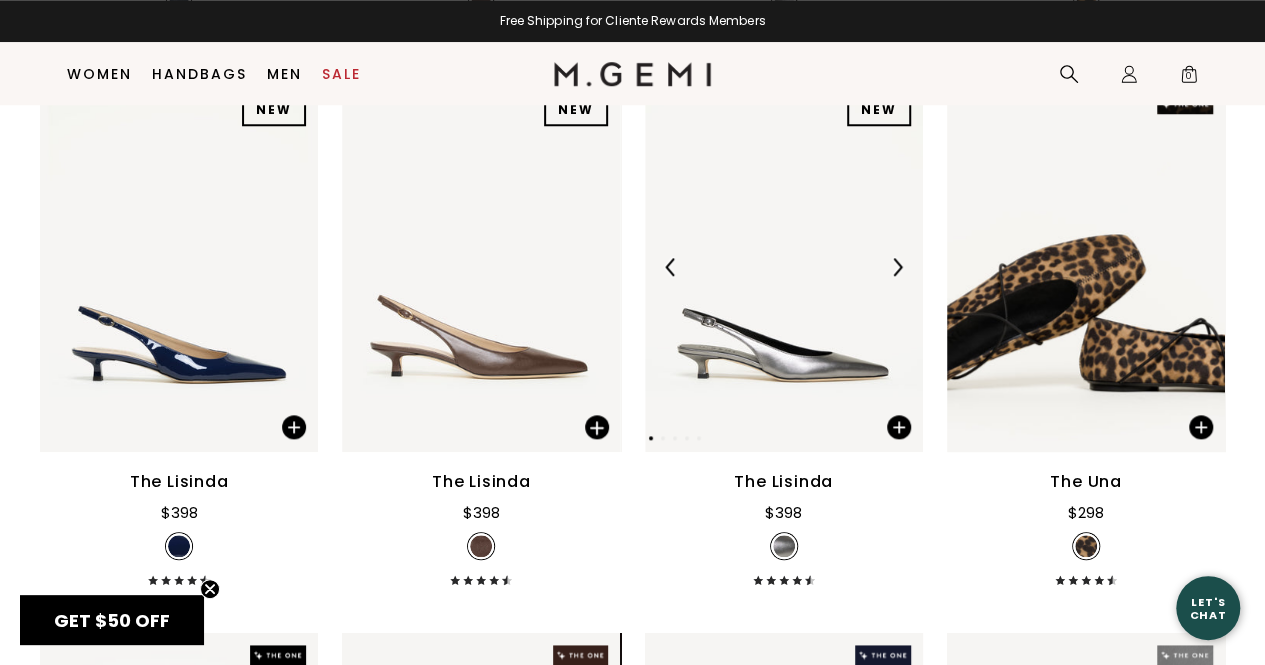 click at bounding box center [784, 267] 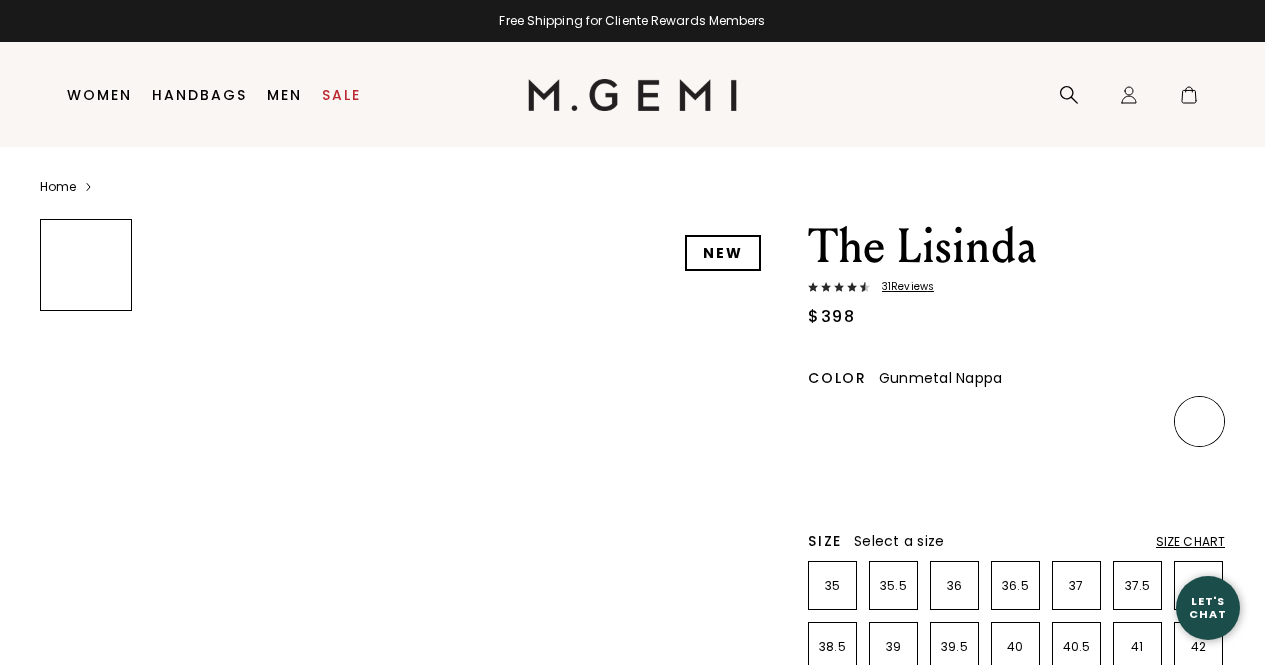 scroll, scrollTop: 0, scrollLeft: 0, axis: both 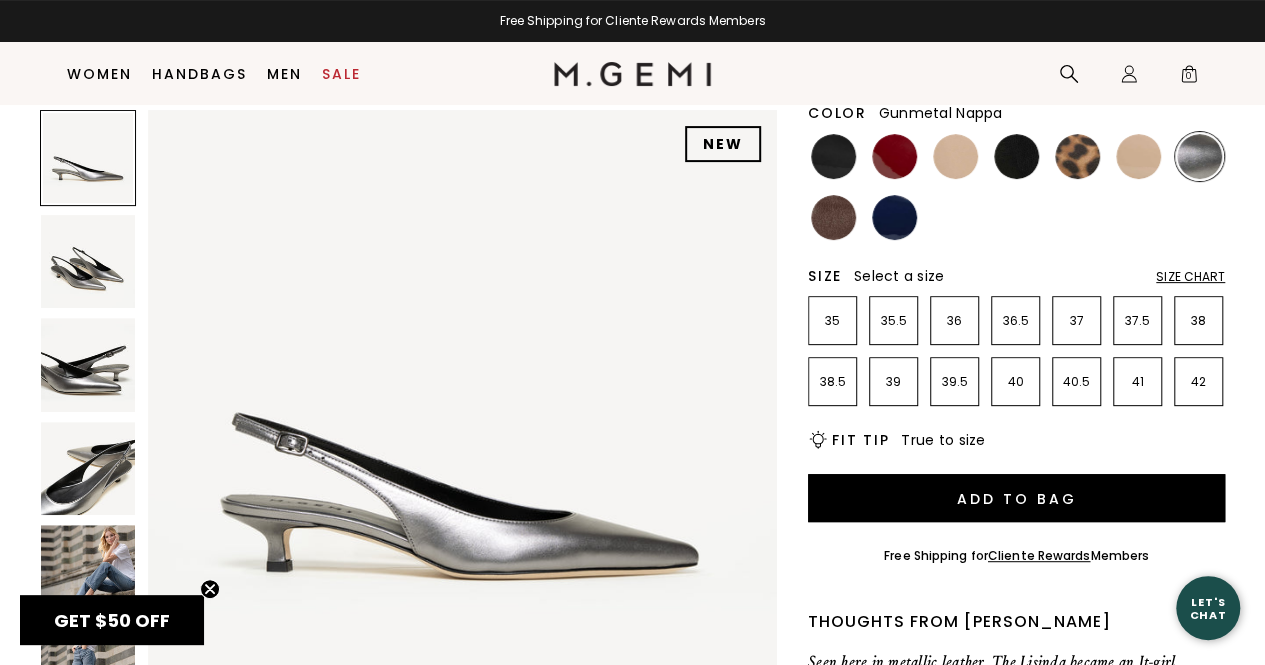 drag, startPoint x: 1273, startPoint y: 70, endPoint x: 1278, endPoint y: 114, distance: 44.28318 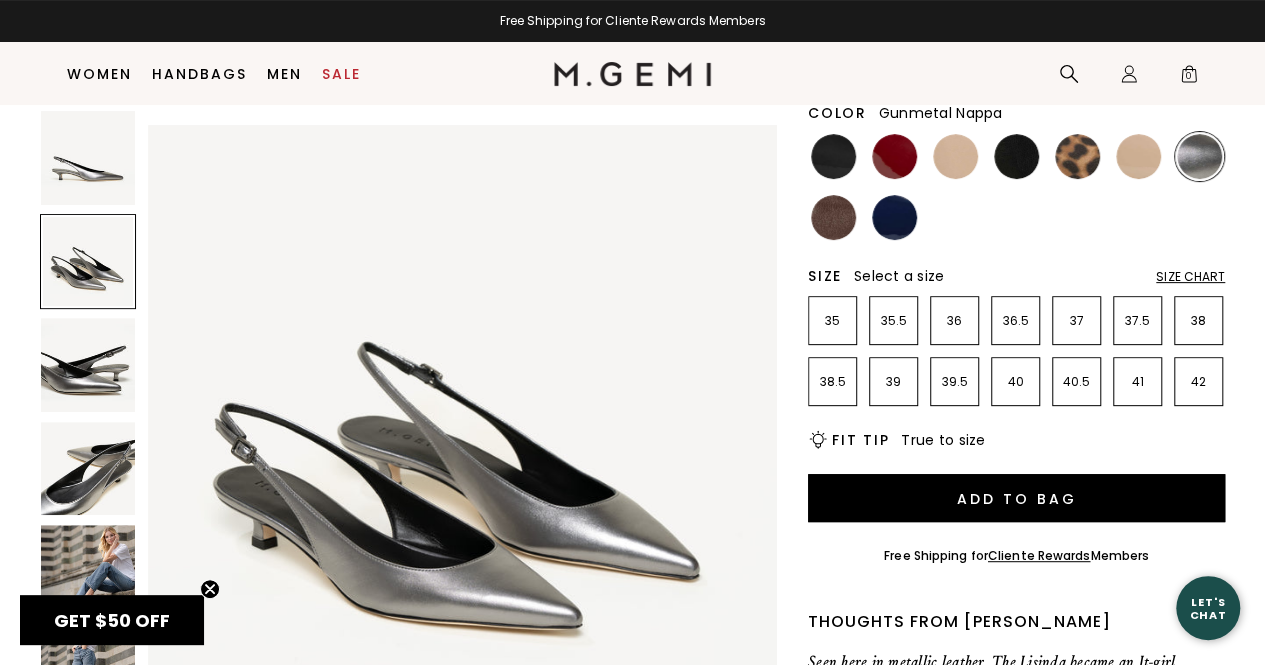 click at bounding box center [88, 365] 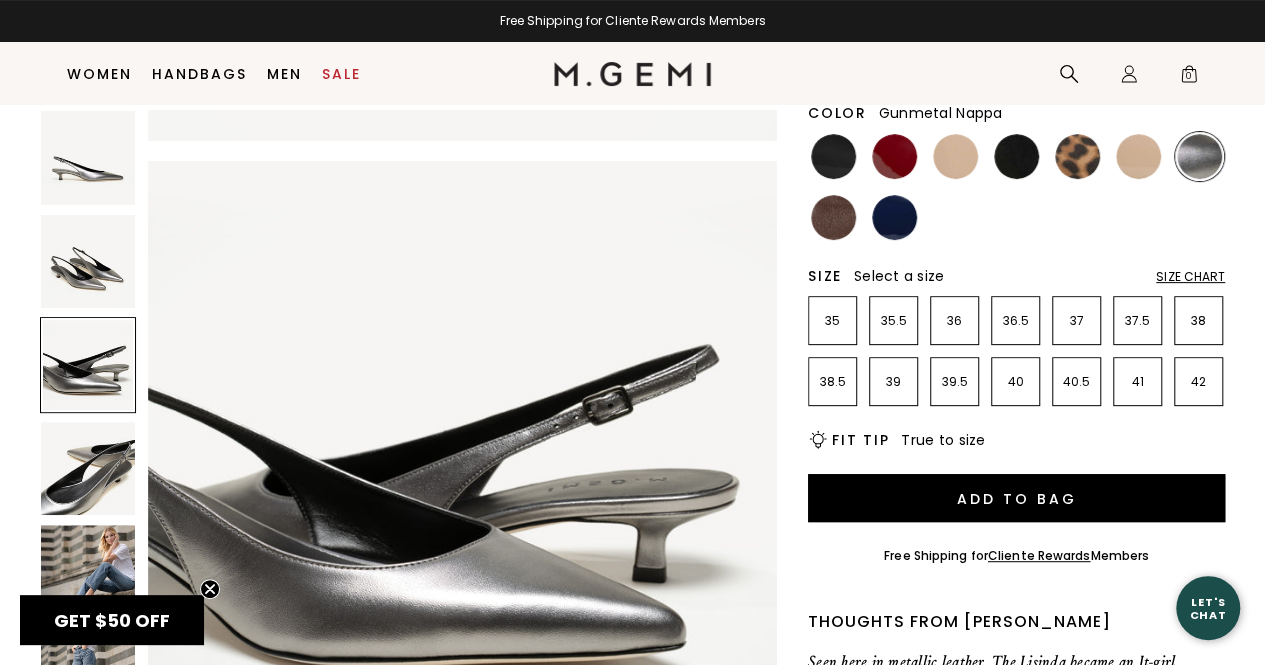 scroll, scrollTop: 1267, scrollLeft: 0, axis: vertical 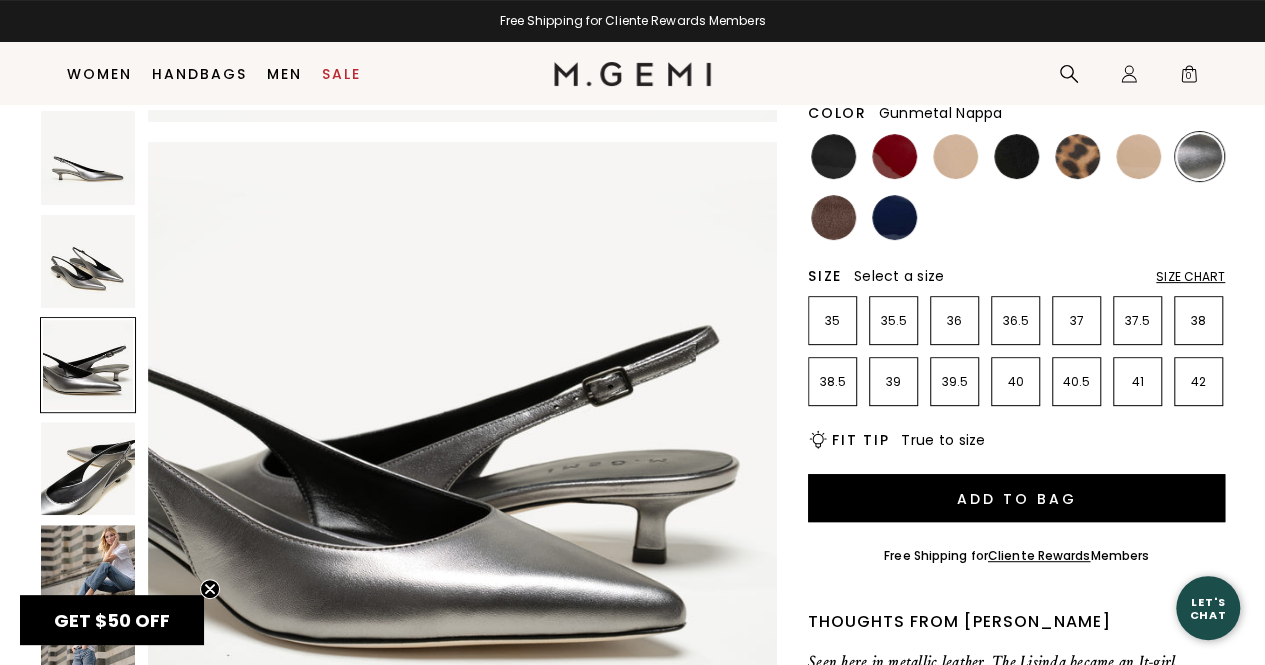 click at bounding box center (88, 572) 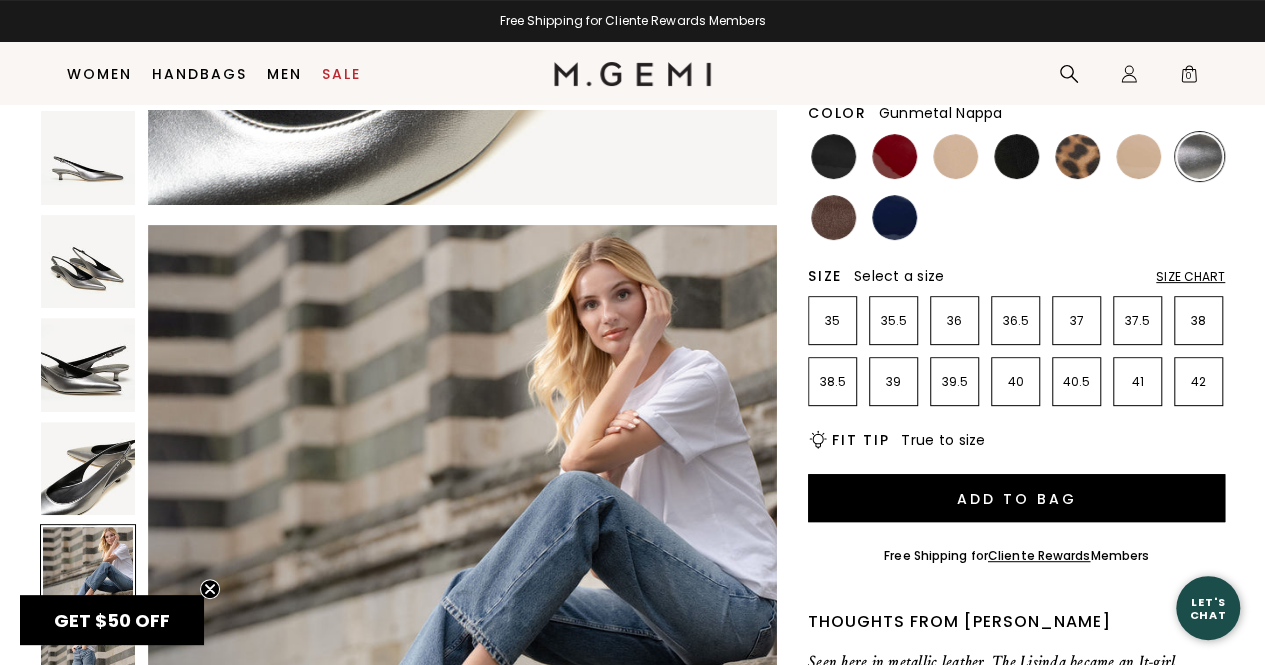 scroll, scrollTop: 2535, scrollLeft: 0, axis: vertical 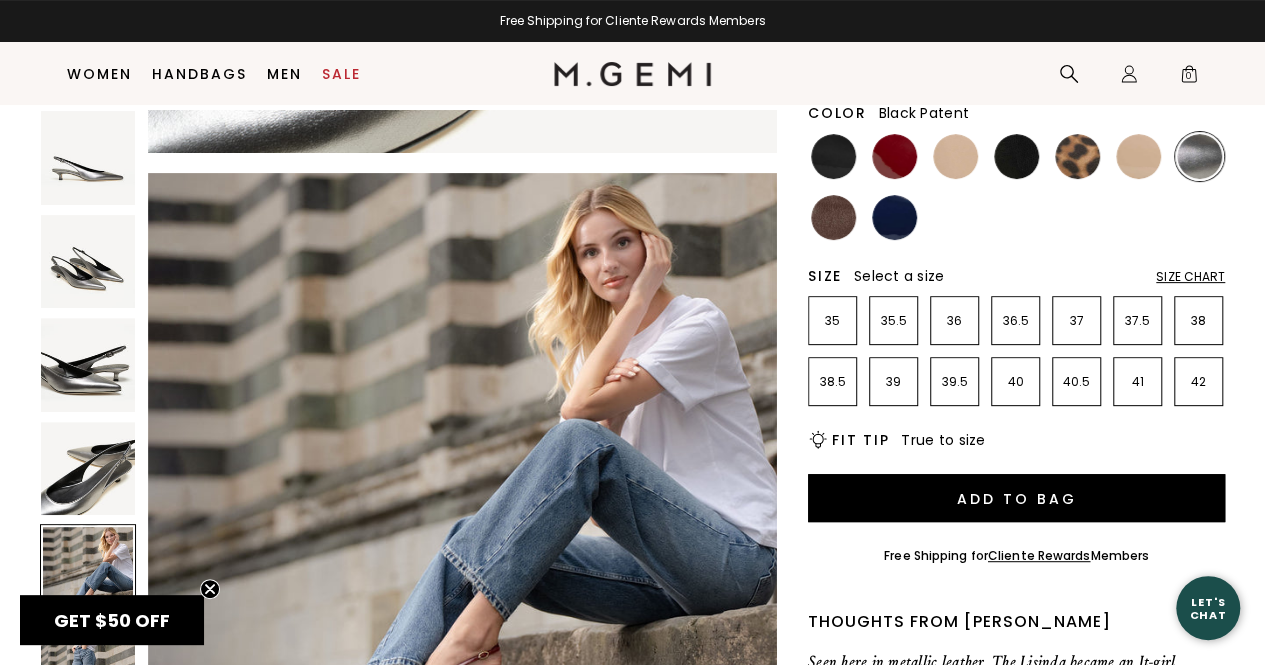 click at bounding box center (833, 156) 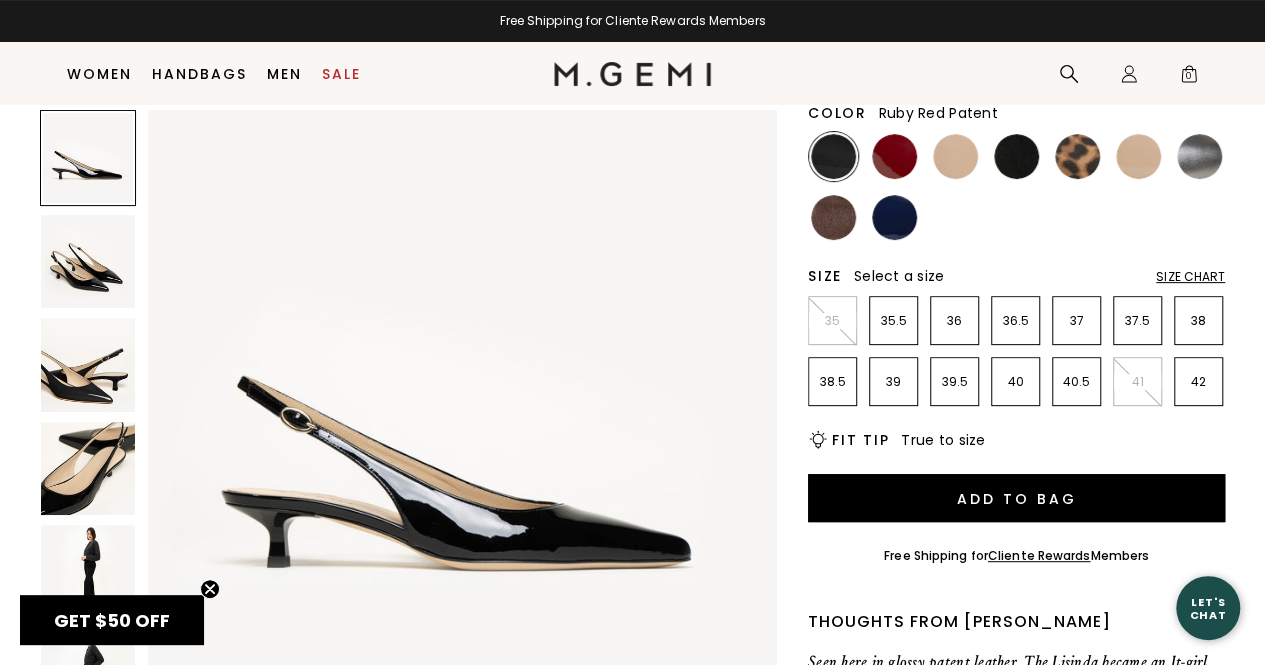 scroll, scrollTop: 0, scrollLeft: 0, axis: both 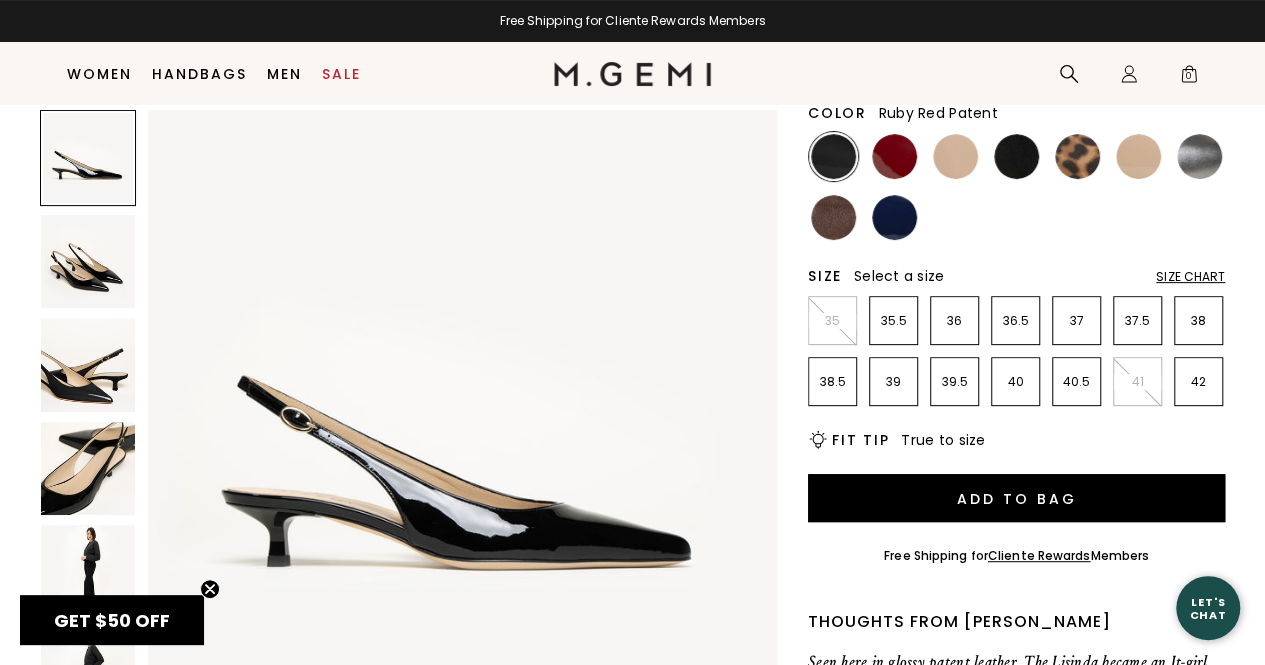 click at bounding box center [894, 156] 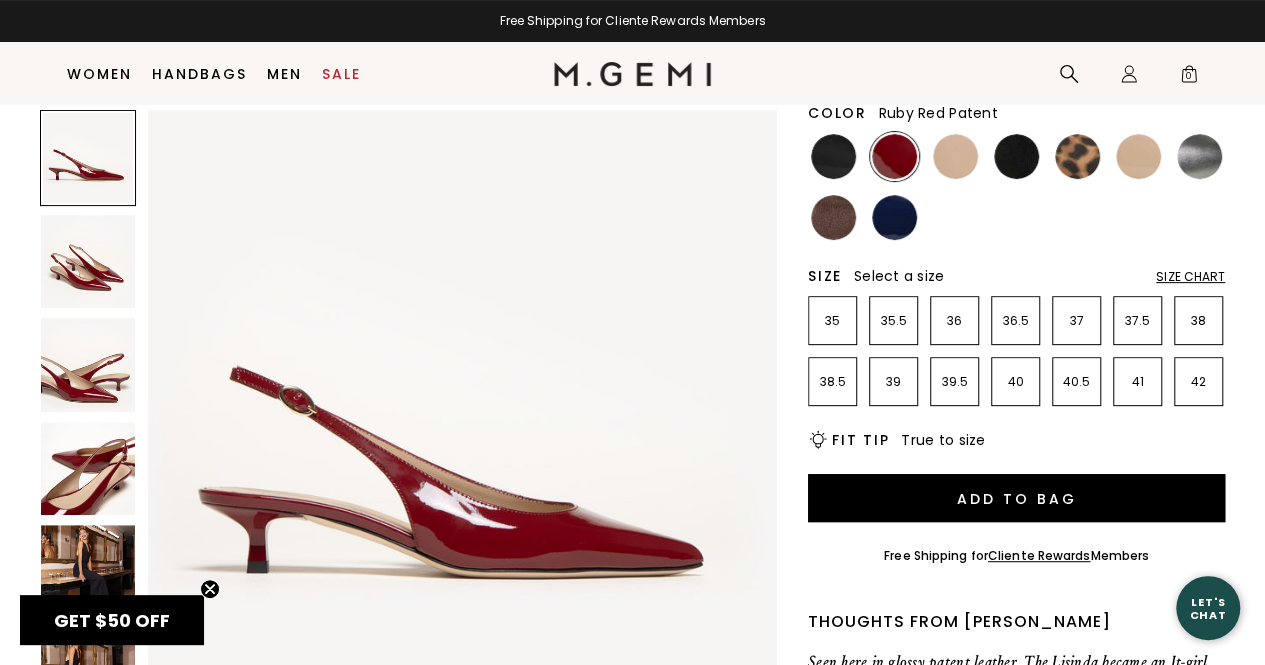 scroll, scrollTop: 0, scrollLeft: 0, axis: both 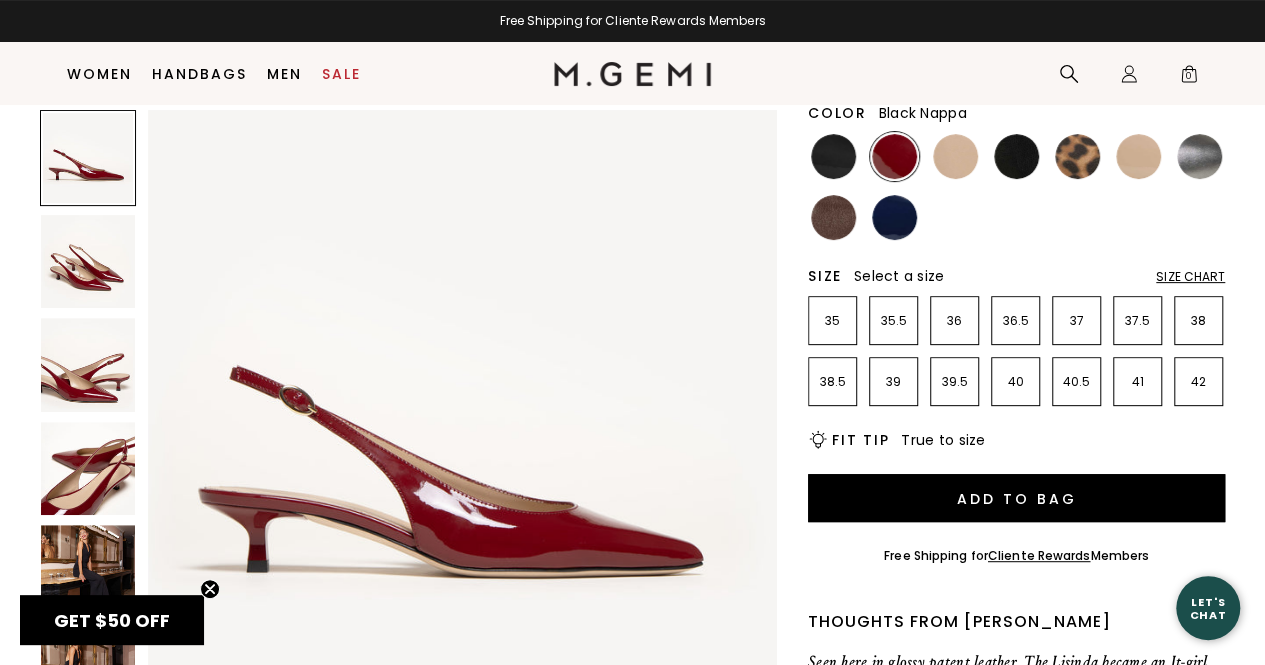 click at bounding box center (1016, 156) 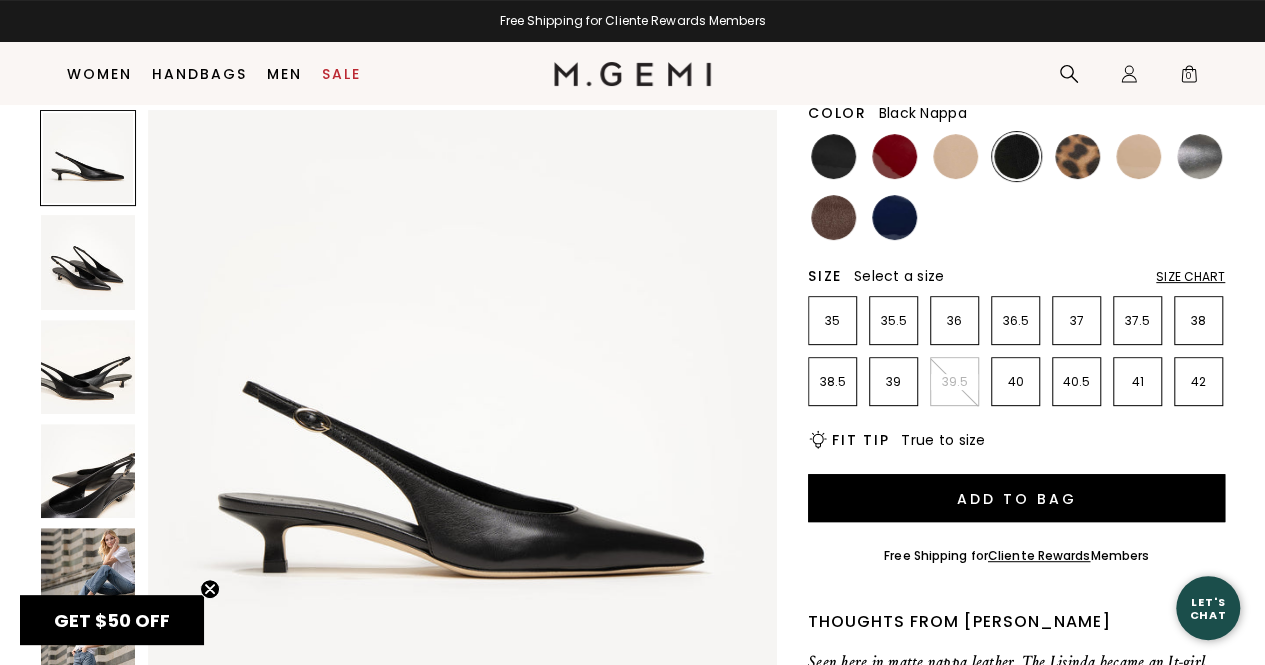 scroll, scrollTop: 0, scrollLeft: 0, axis: both 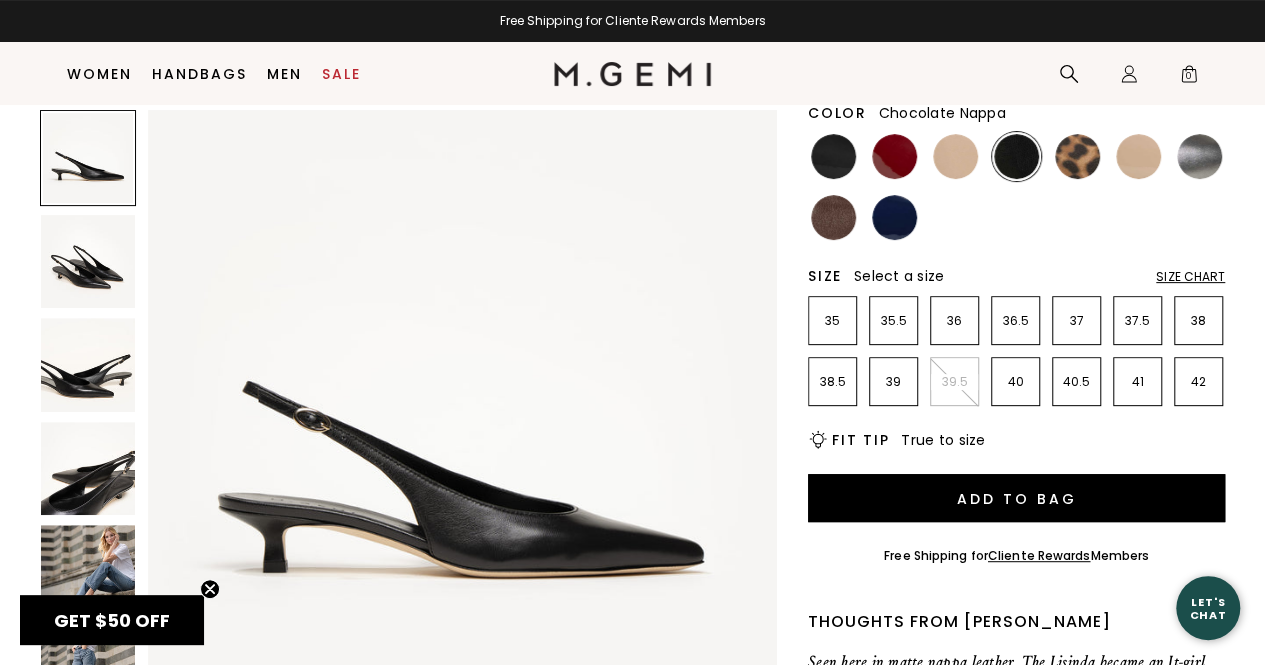 click at bounding box center [833, 217] 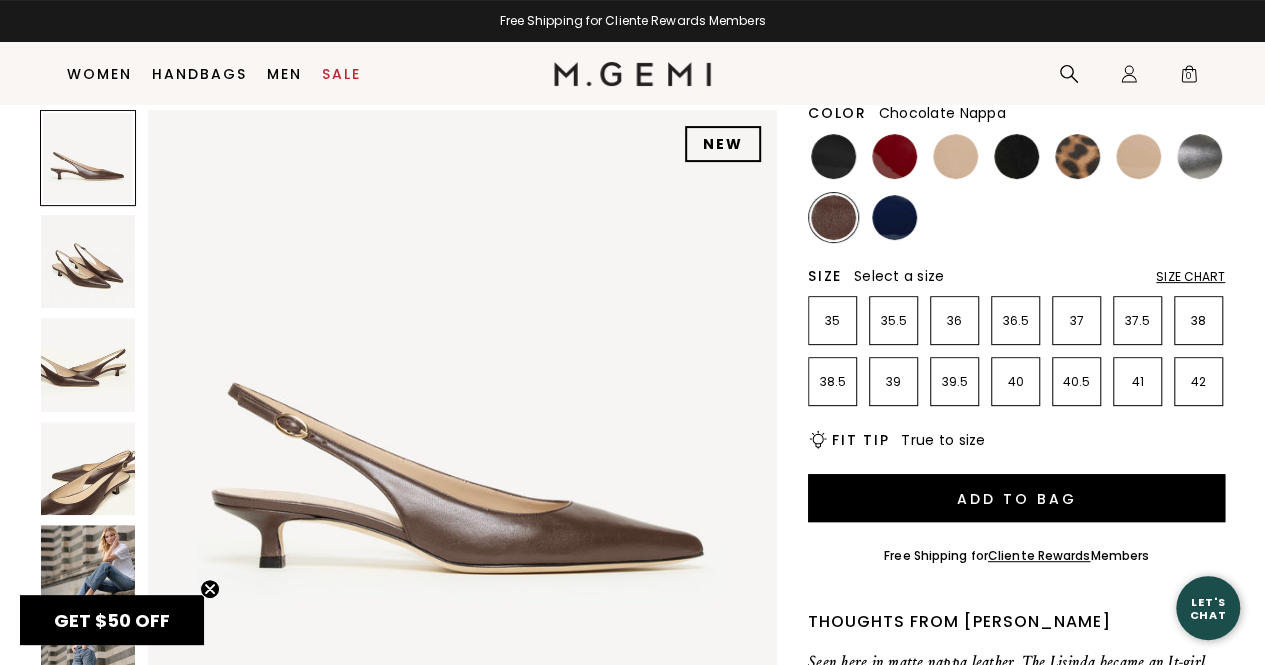 scroll, scrollTop: 0, scrollLeft: 0, axis: both 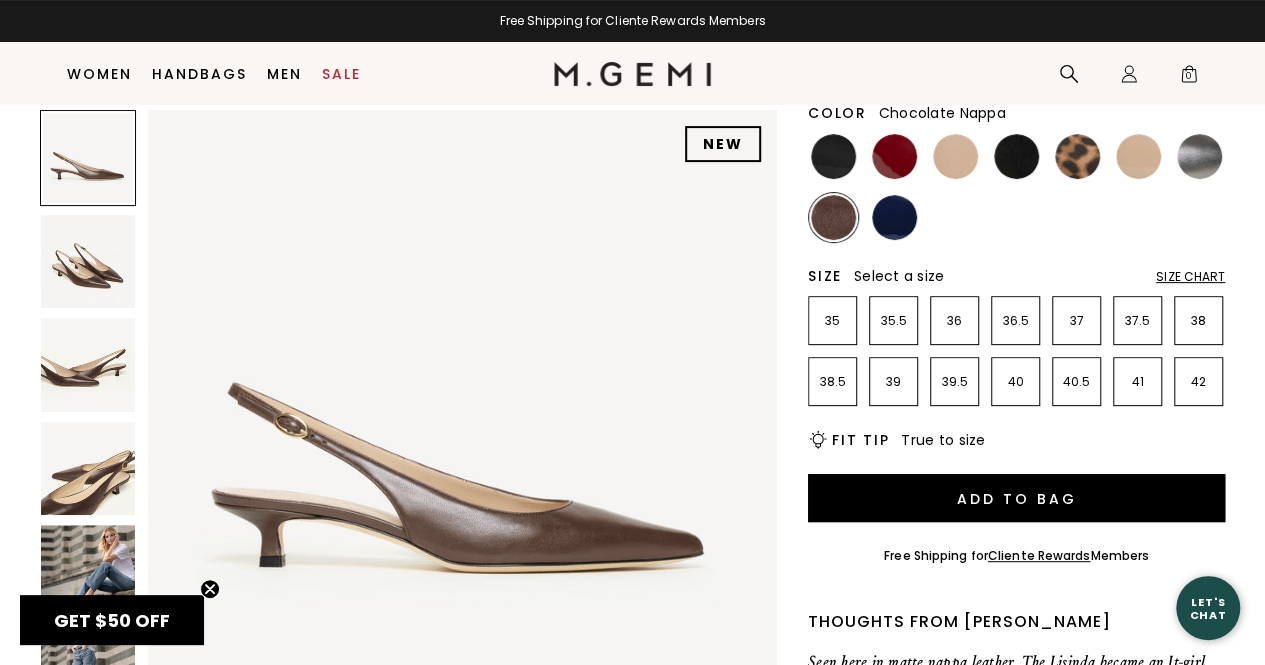 click at bounding box center (88, 572) 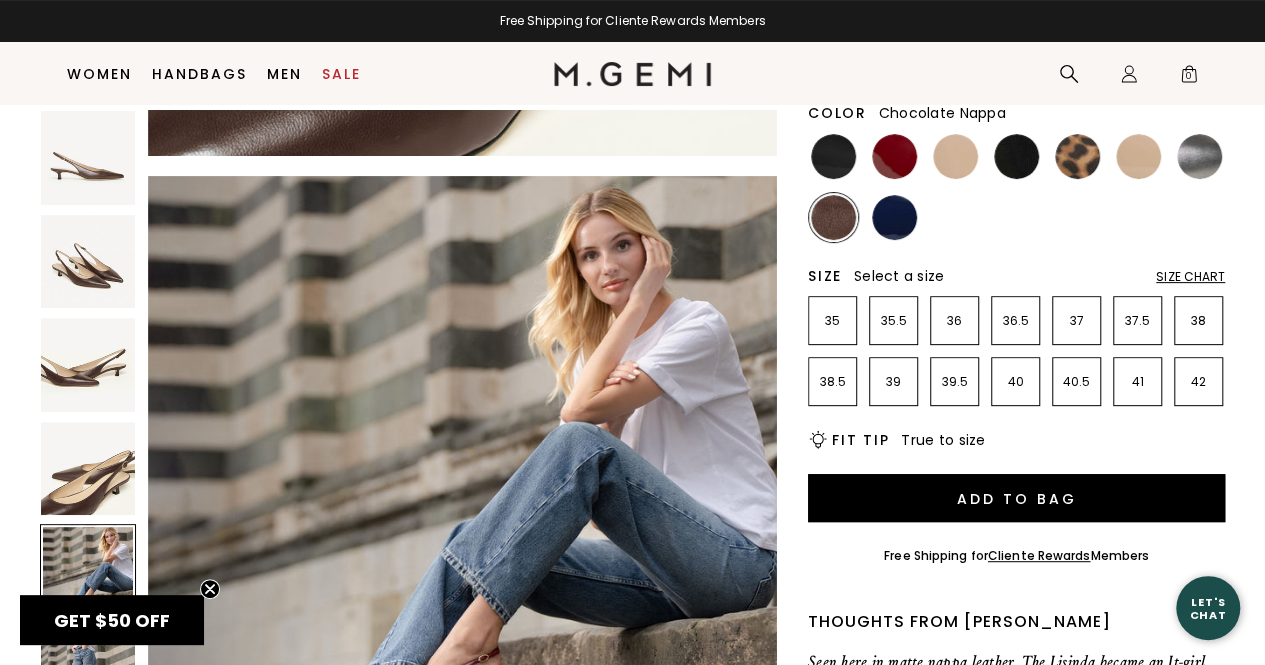 scroll, scrollTop: 2535, scrollLeft: 0, axis: vertical 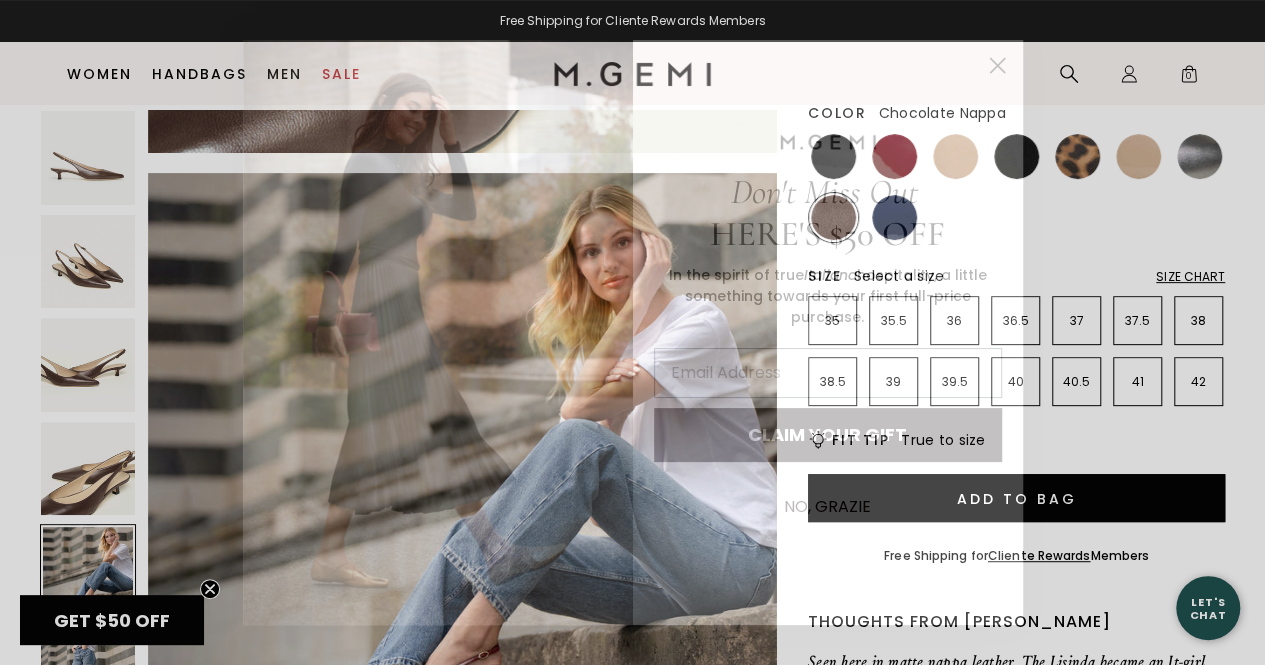 click 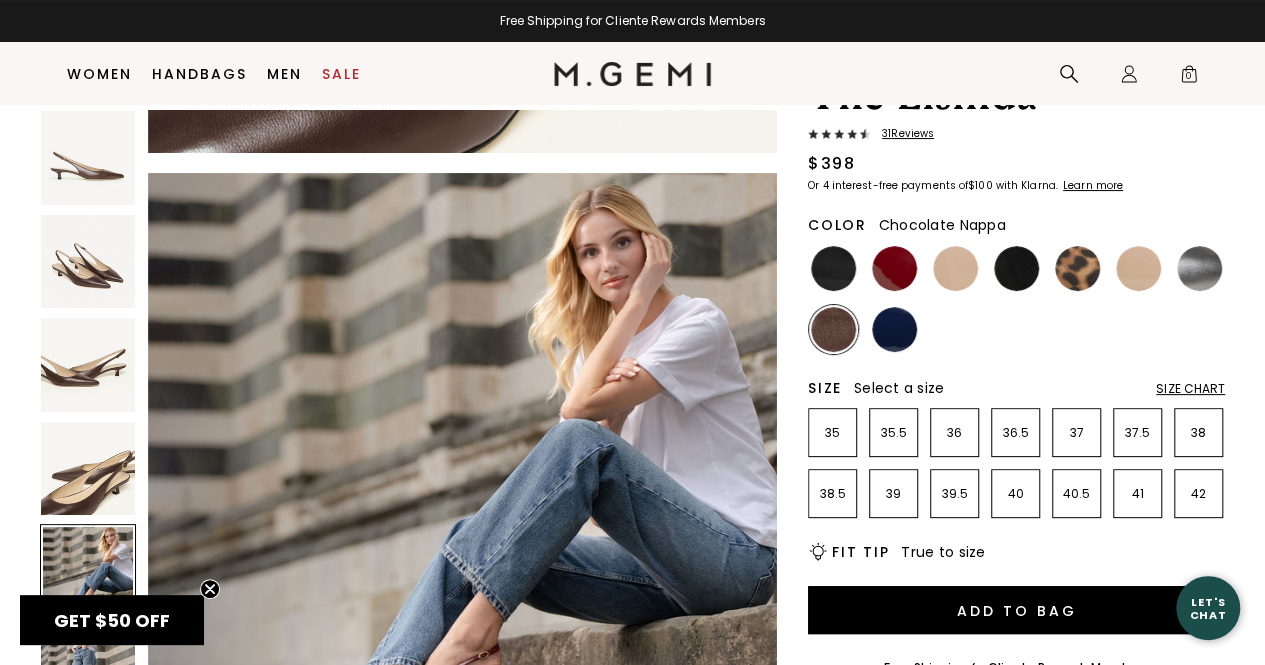 scroll, scrollTop: 0, scrollLeft: 0, axis: both 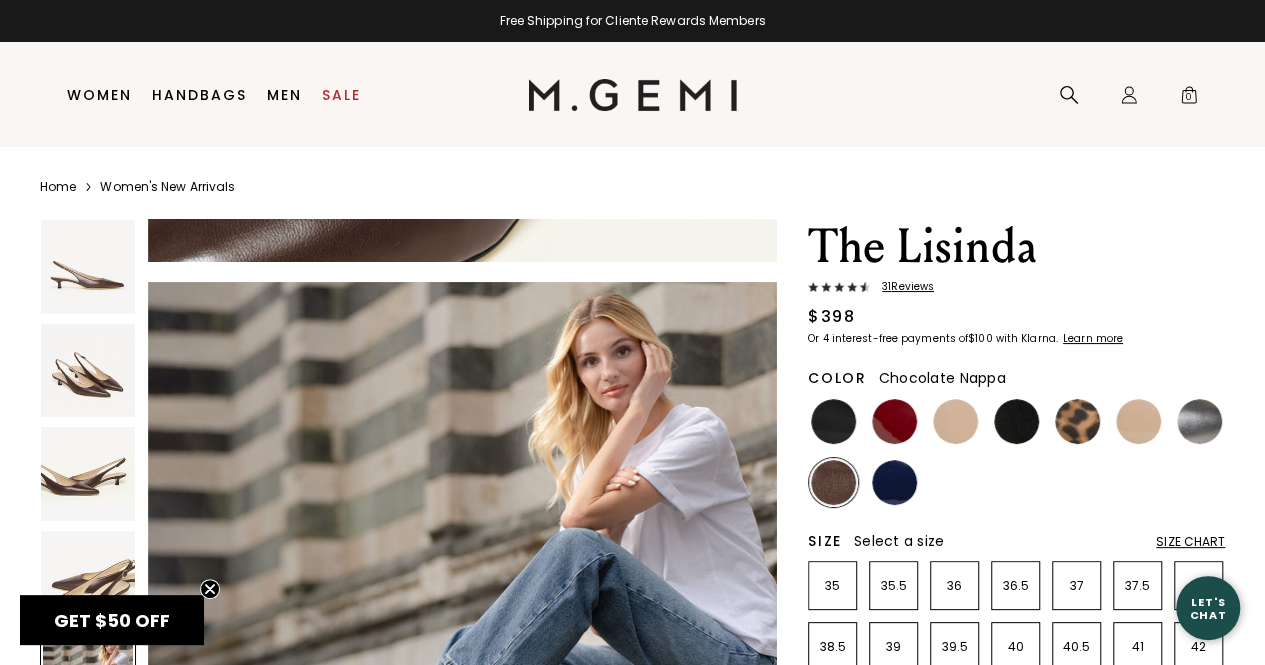 click at bounding box center [88, 371] 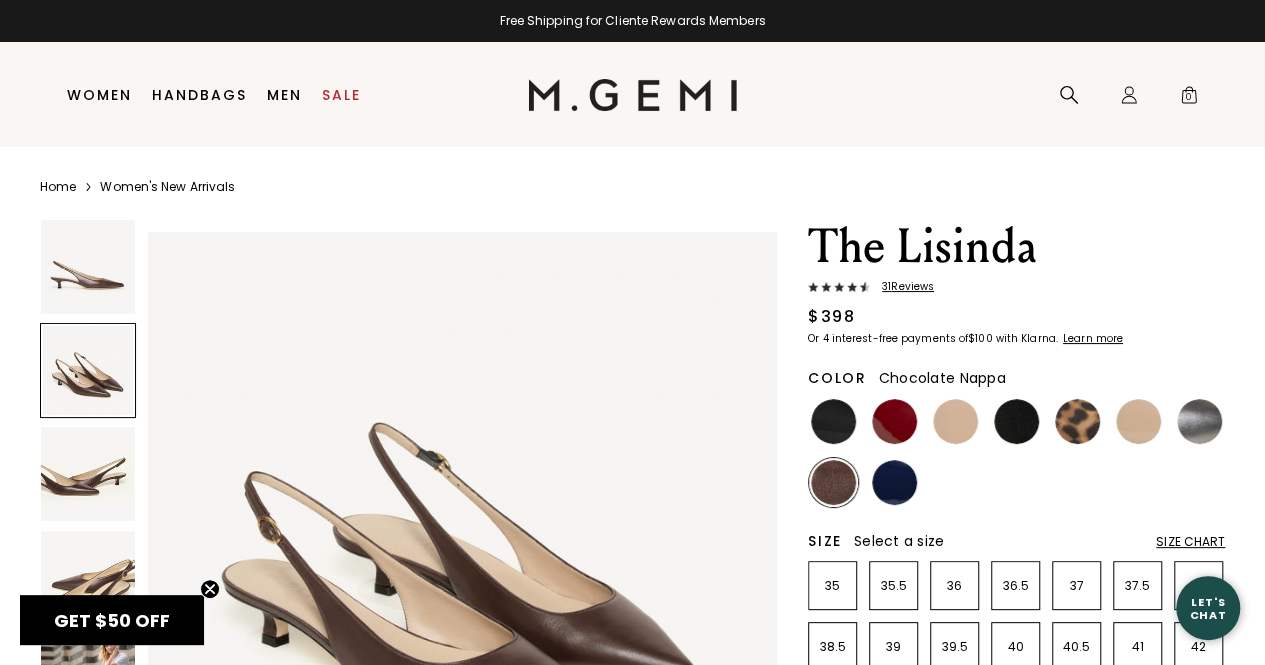 scroll, scrollTop: 634, scrollLeft: 0, axis: vertical 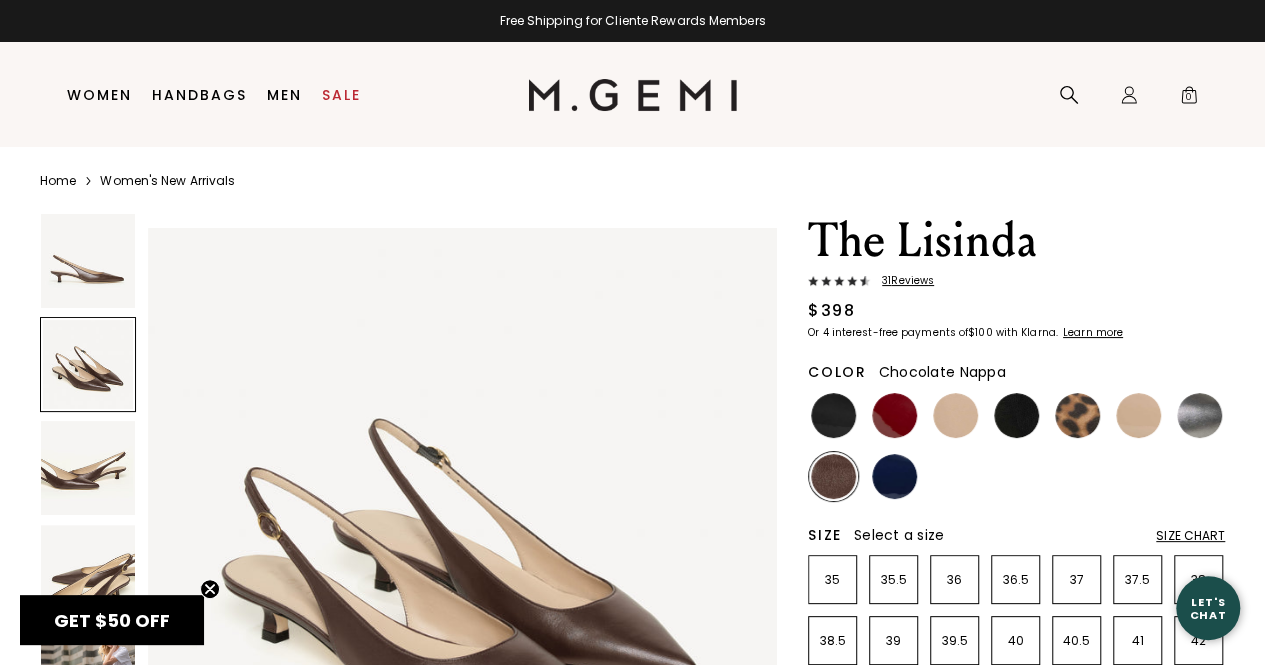 click at bounding box center (632, 95) 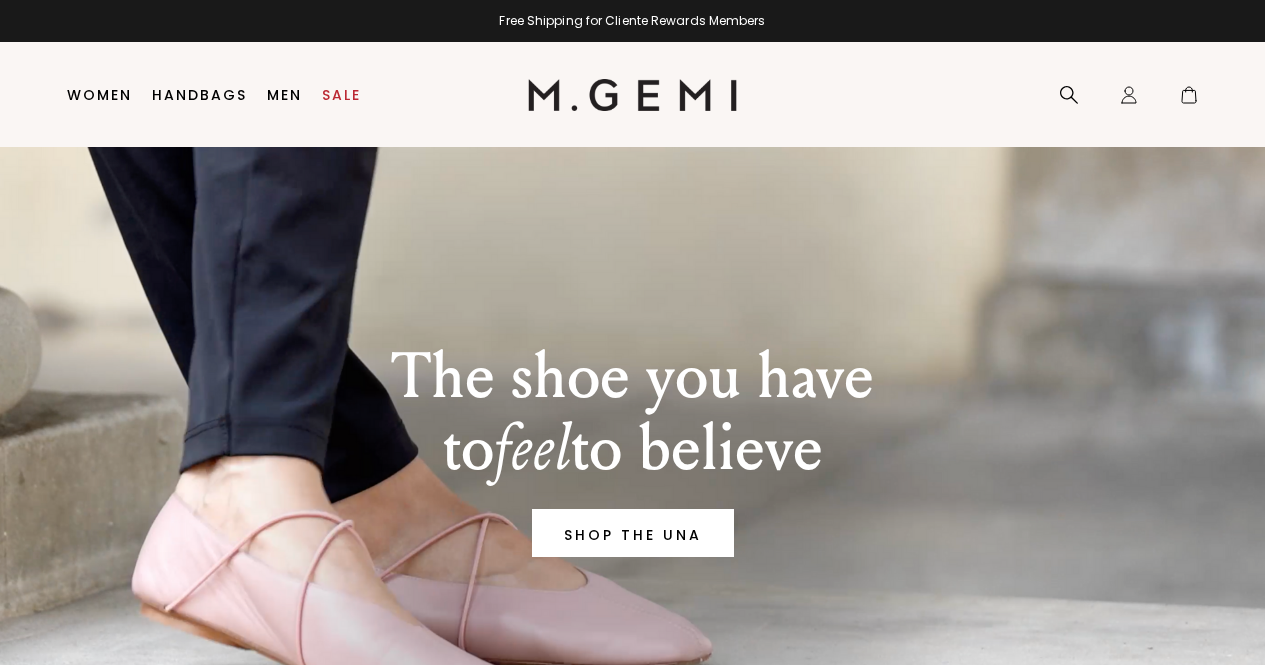 scroll, scrollTop: 0, scrollLeft: 0, axis: both 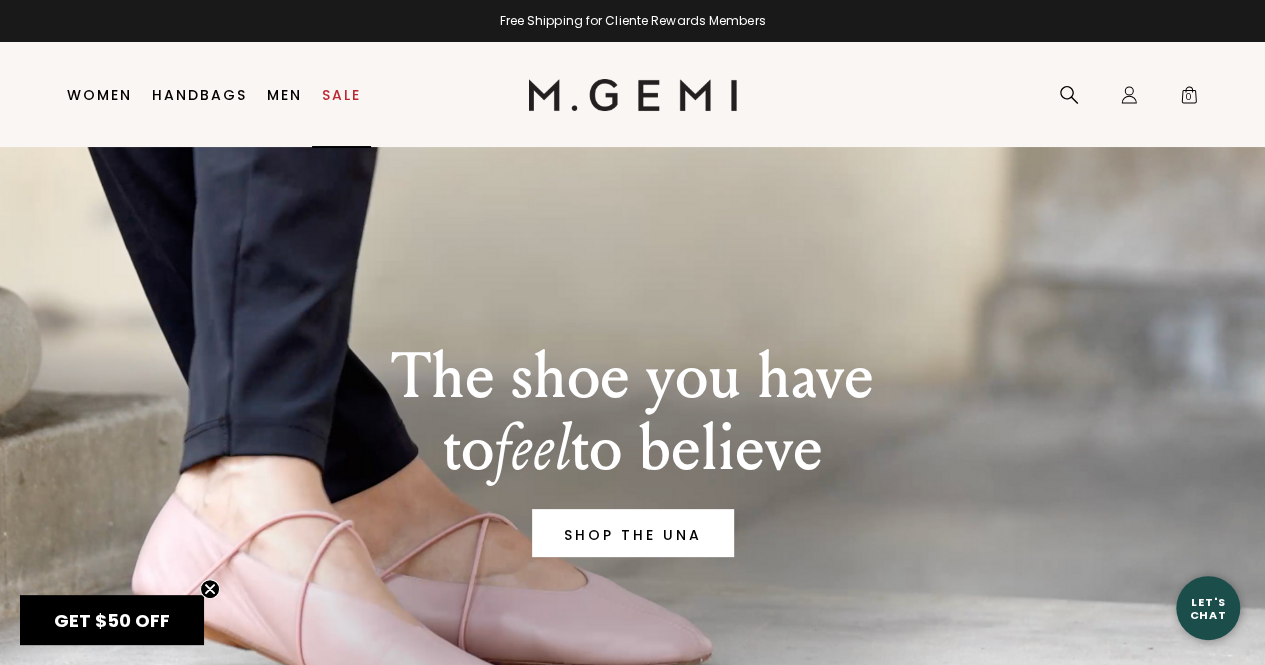 click on "Sale" at bounding box center [341, 95] 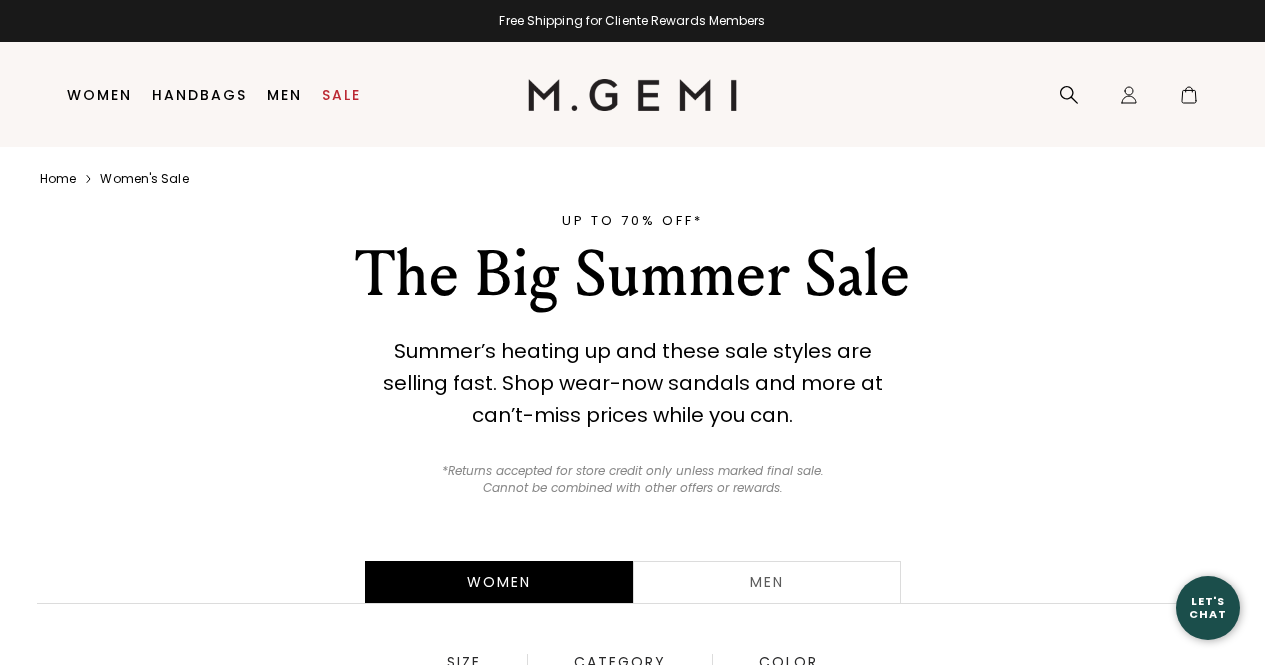 scroll, scrollTop: 0, scrollLeft: 0, axis: both 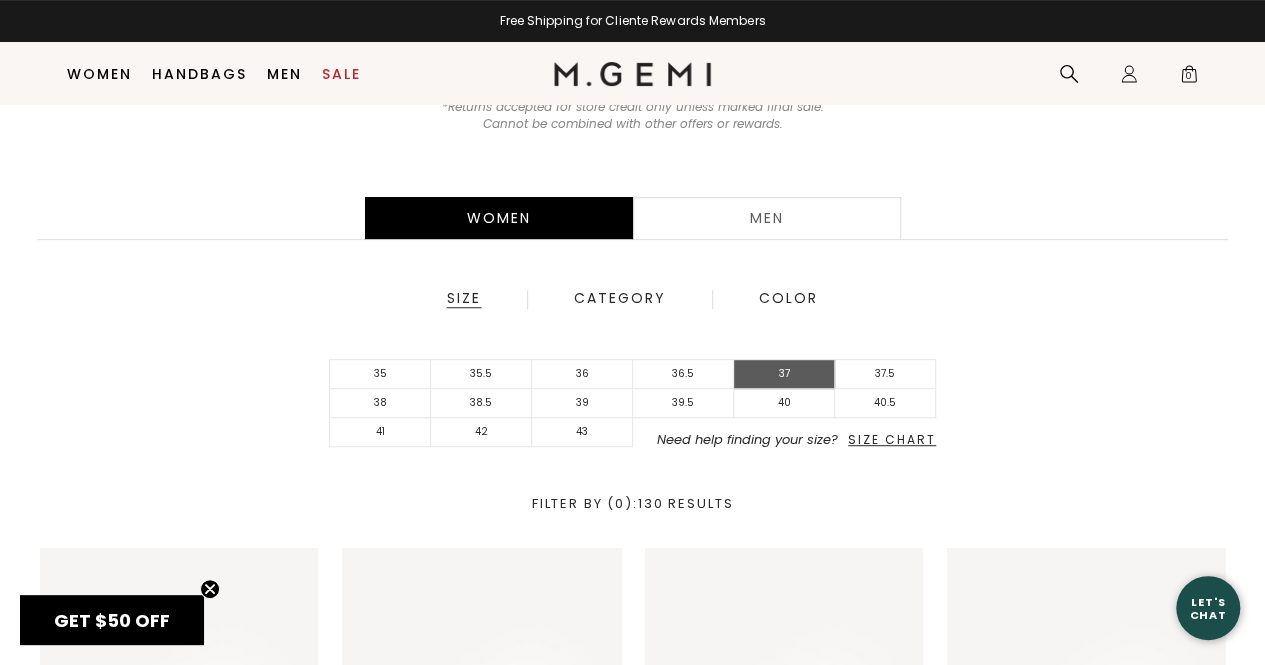 click on "37" at bounding box center (784, 374) 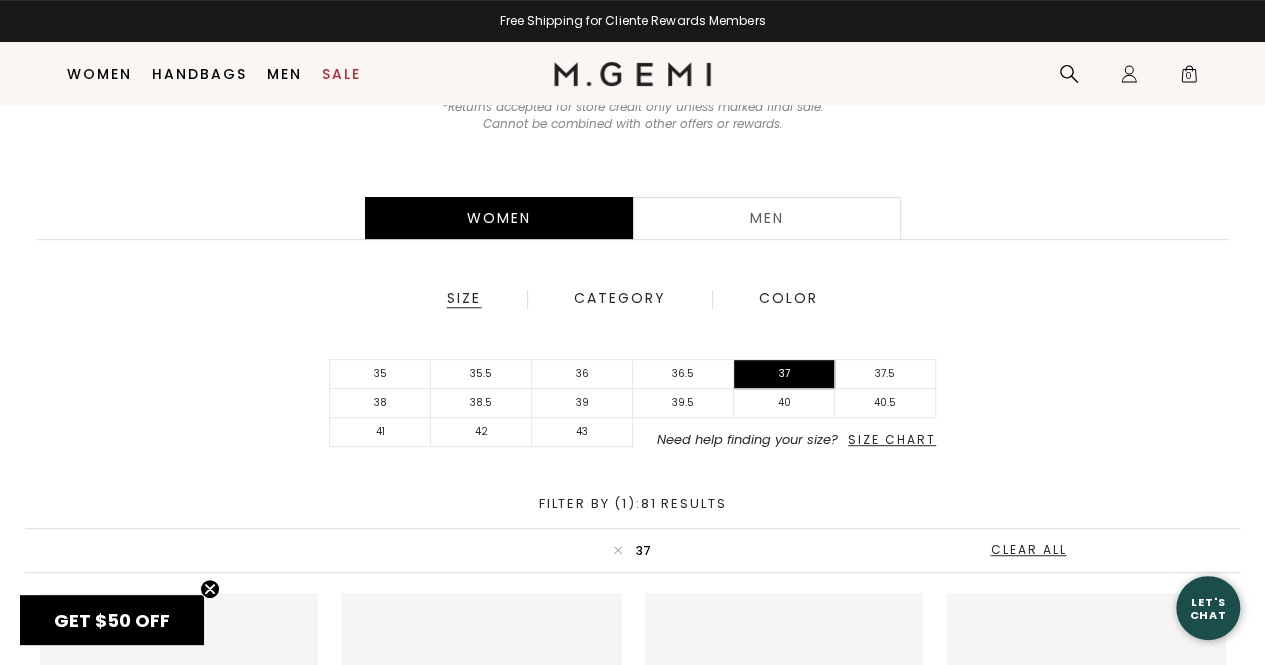 scroll, scrollTop: 0, scrollLeft: 0, axis: both 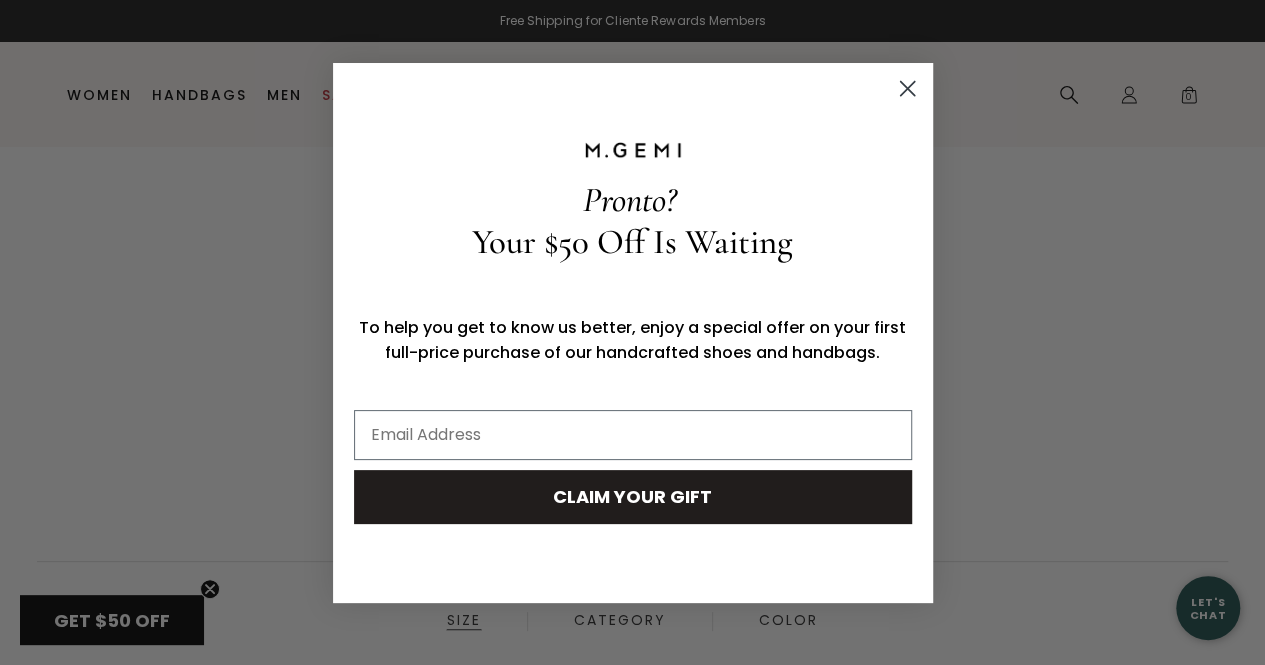 click 